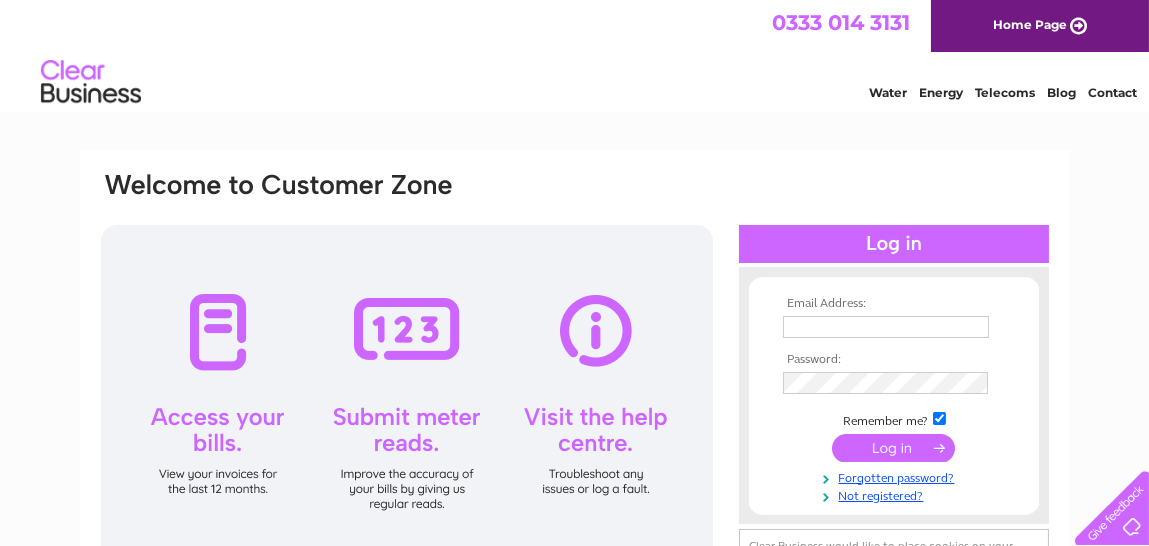 scroll, scrollTop: 0, scrollLeft: 0, axis: both 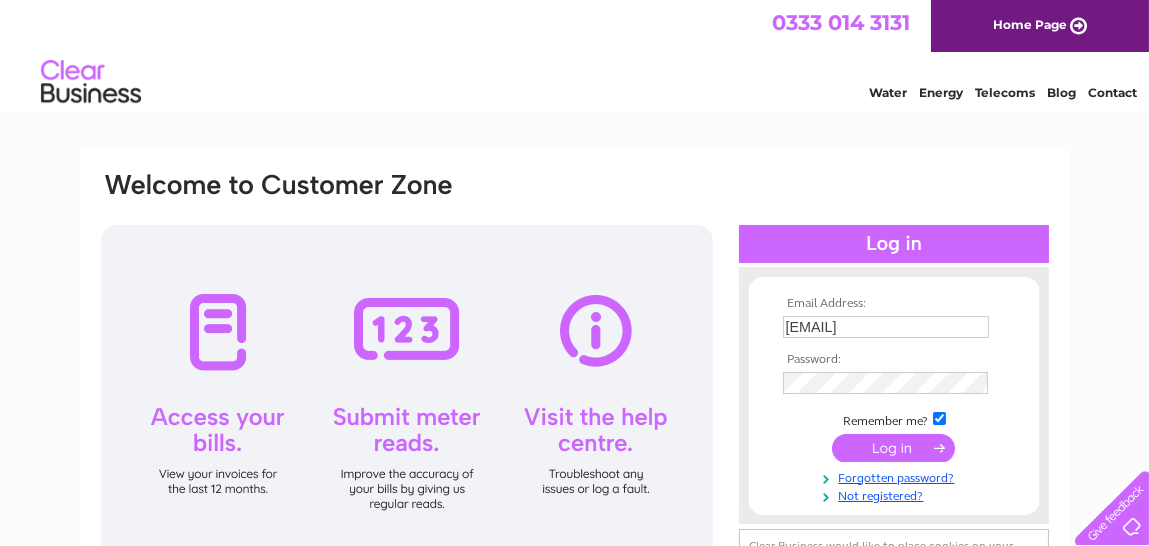 click at bounding box center (893, 448) 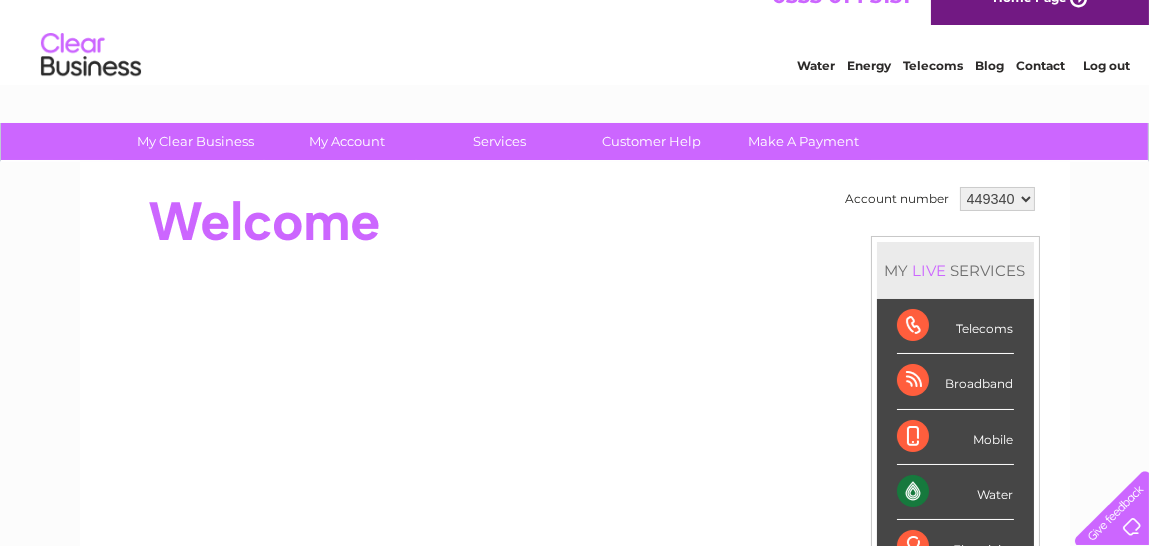 scroll, scrollTop: 0, scrollLeft: 0, axis: both 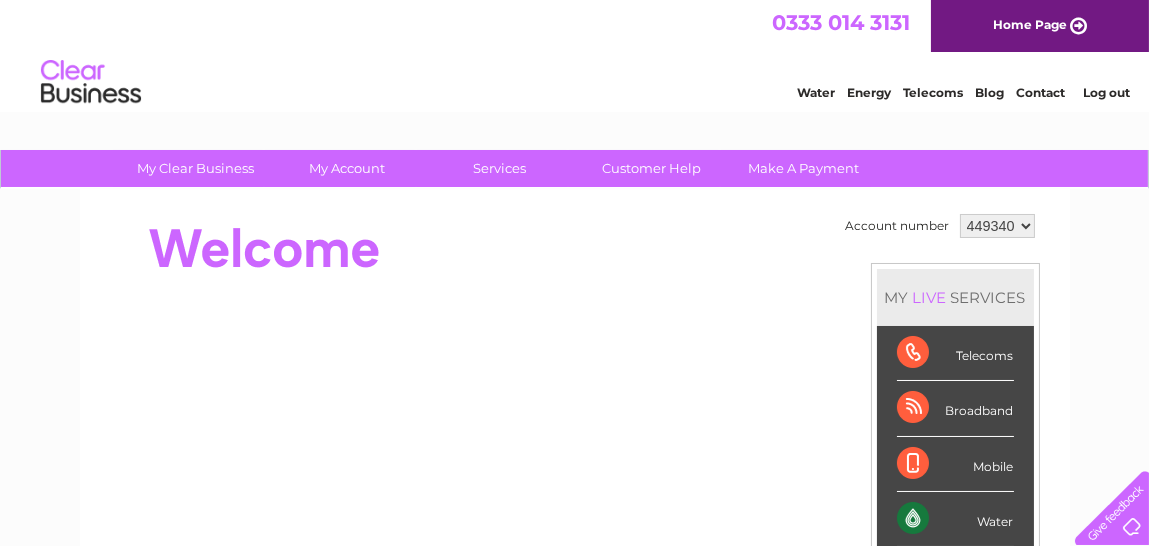 click on "Account number
449340
MY LIVE SERVICES
Telecoms
Broadband
Mobile
Water
Electricity
Gas" at bounding box center (575, 560) 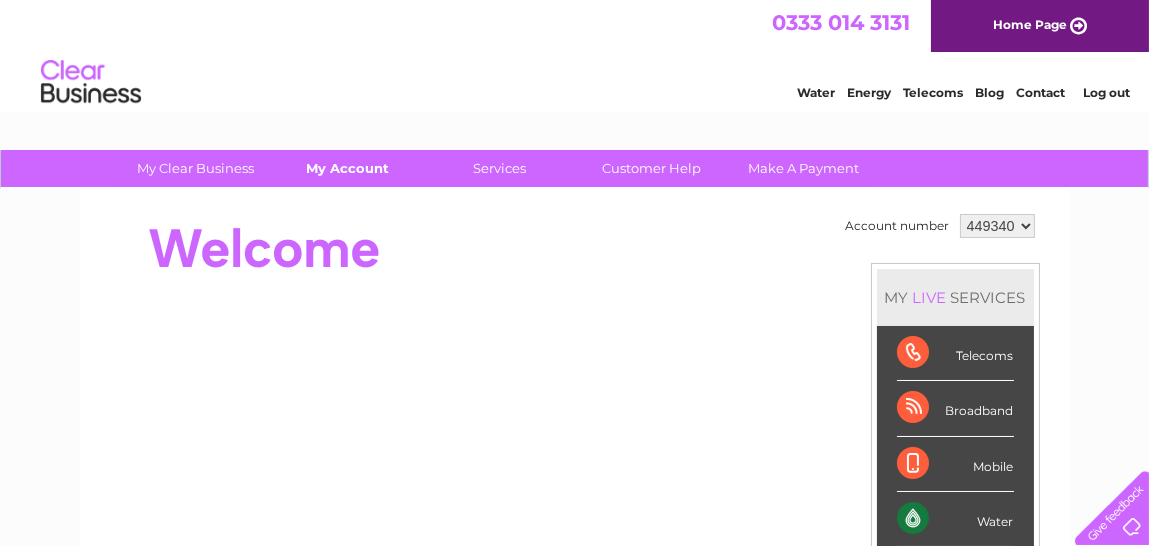 click on "My Account" at bounding box center [347, 168] 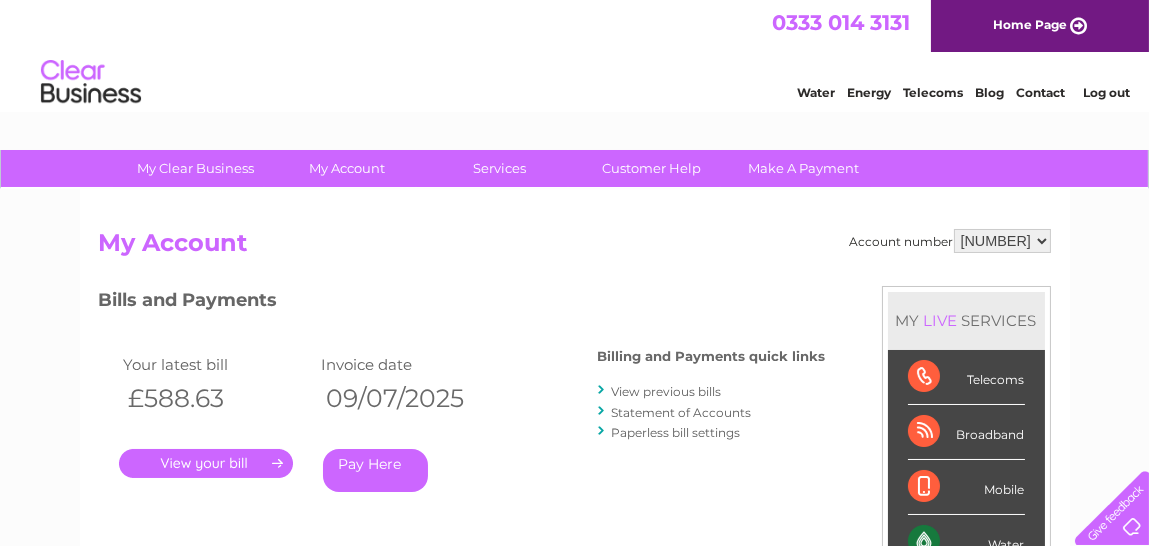 scroll, scrollTop: 0, scrollLeft: 0, axis: both 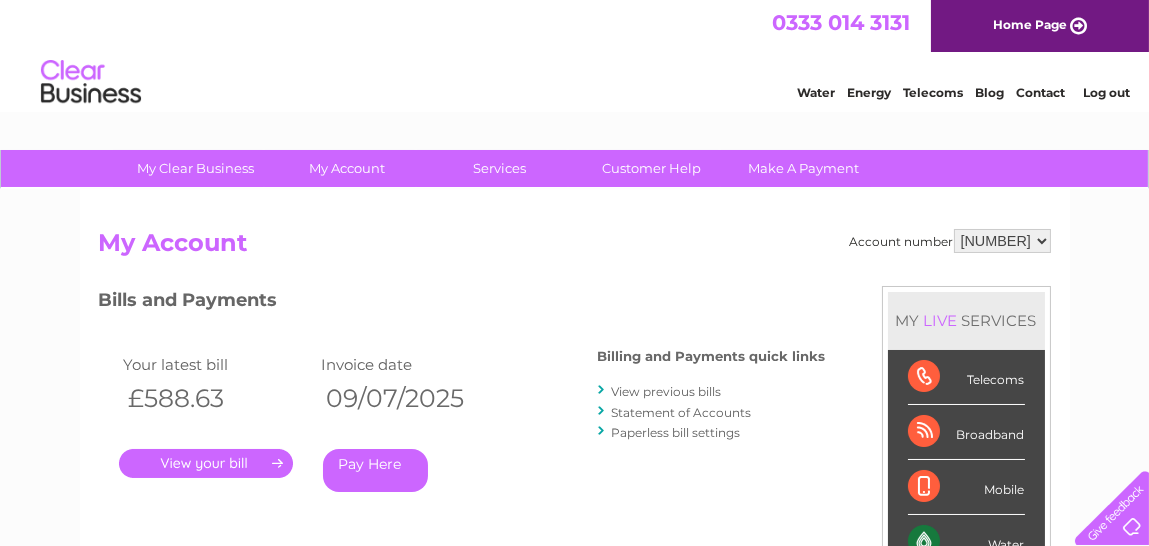 click on "View previous bills" at bounding box center [667, 391] 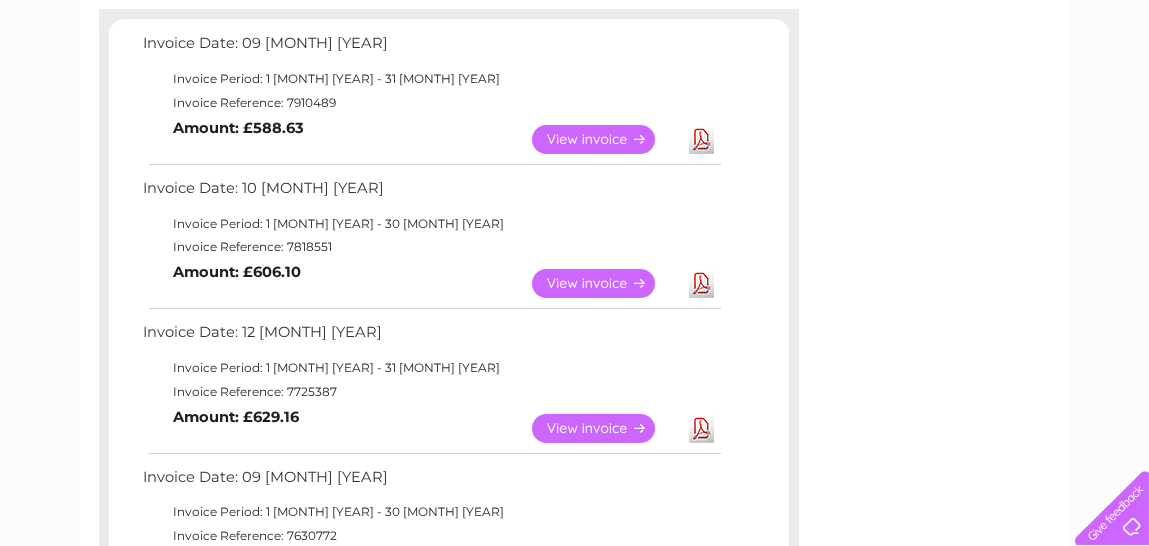 scroll, scrollTop: 349, scrollLeft: 0, axis: vertical 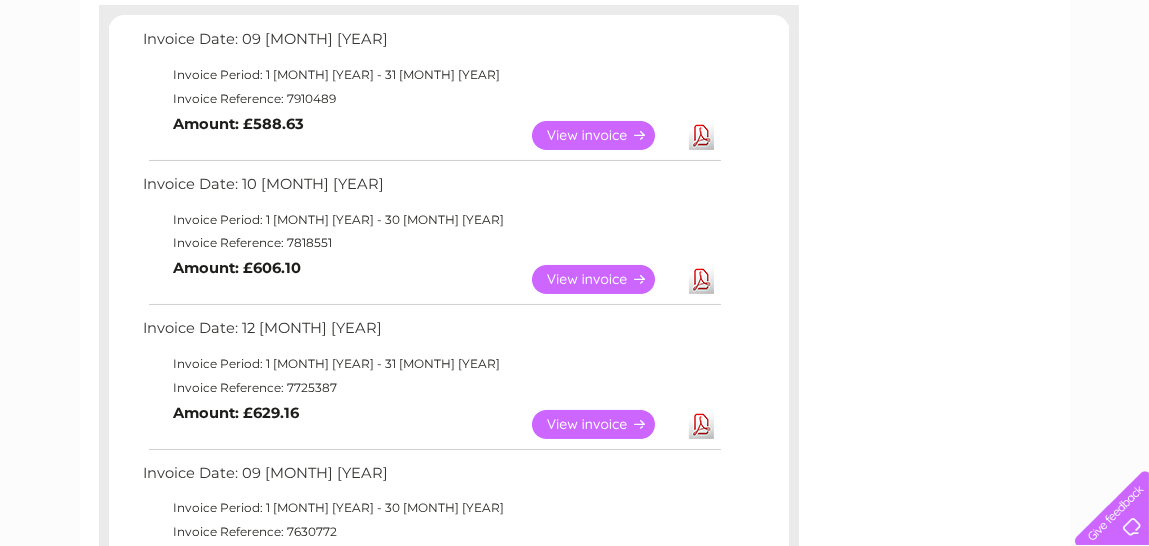 click on "View" at bounding box center (605, 424) 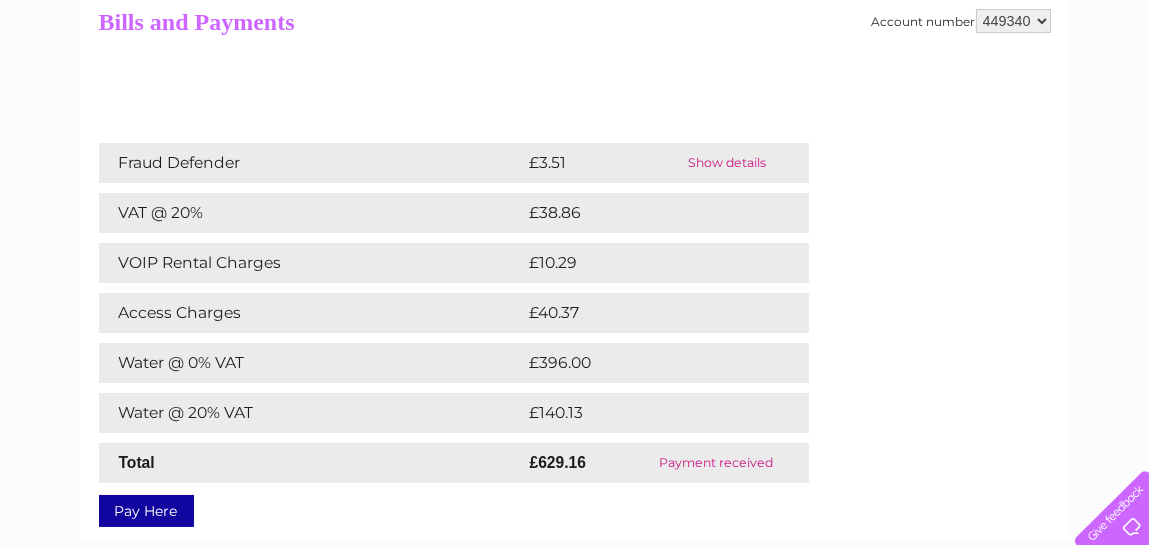 scroll, scrollTop: 210, scrollLeft: 0, axis: vertical 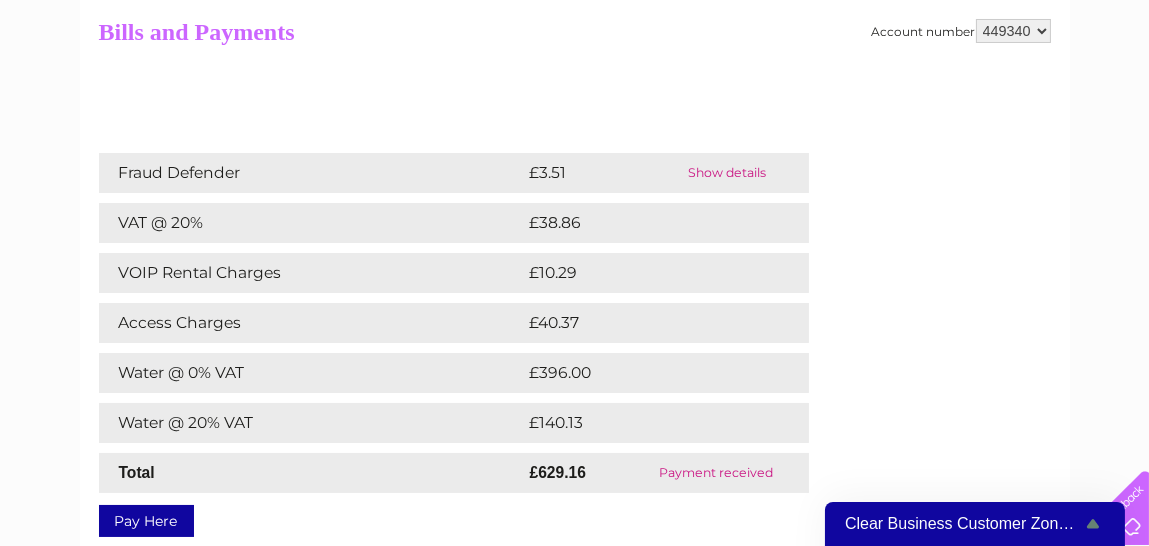 click on "PDF" at bounding box center [649, 127] 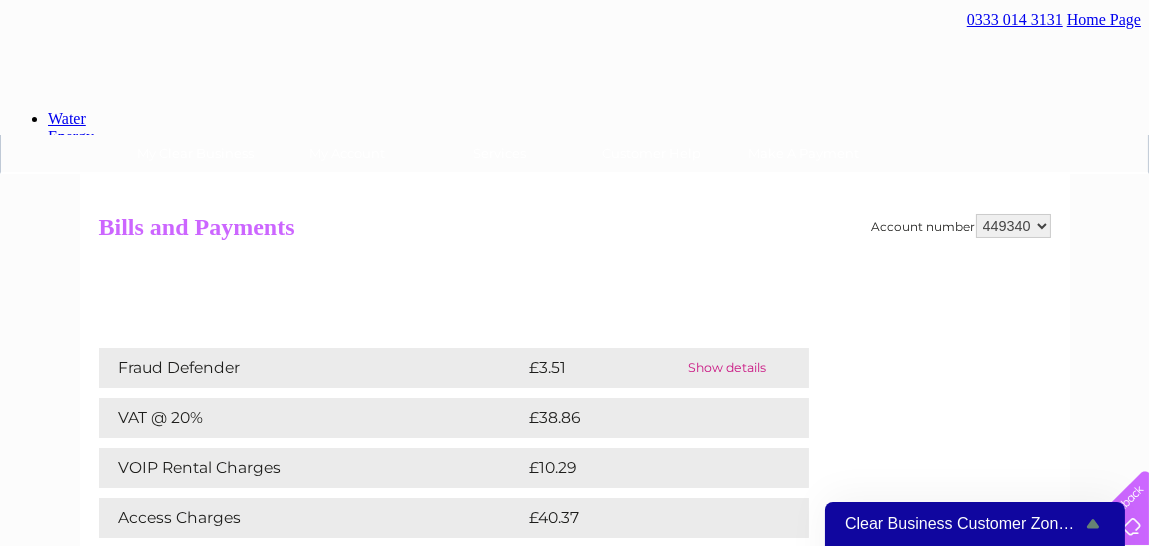 scroll, scrollTop: 0, scrollLeft: 0, axis: both 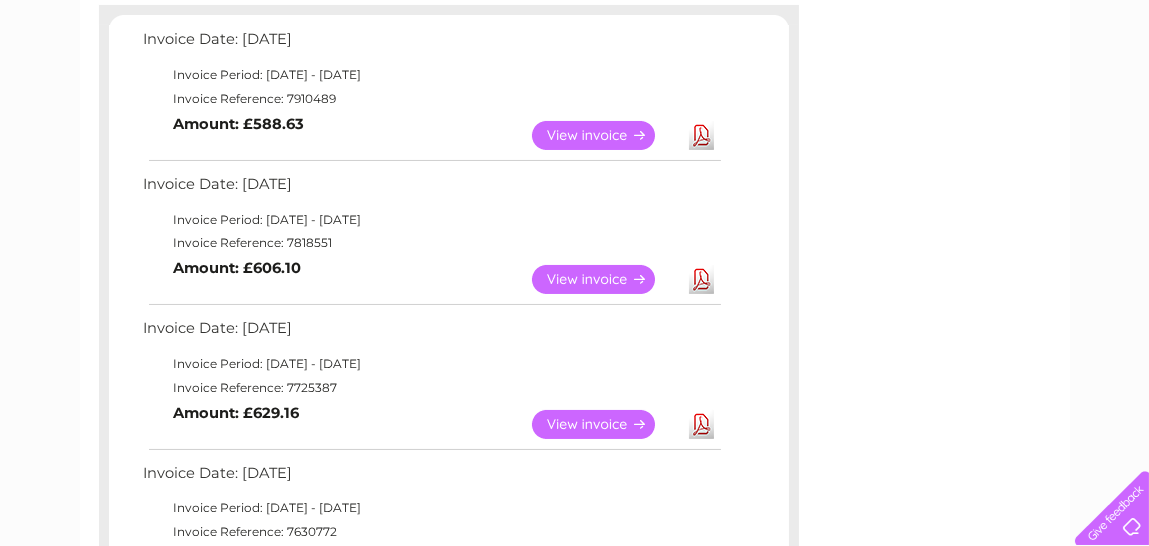 click on "View" at bounding box center [605, 279] 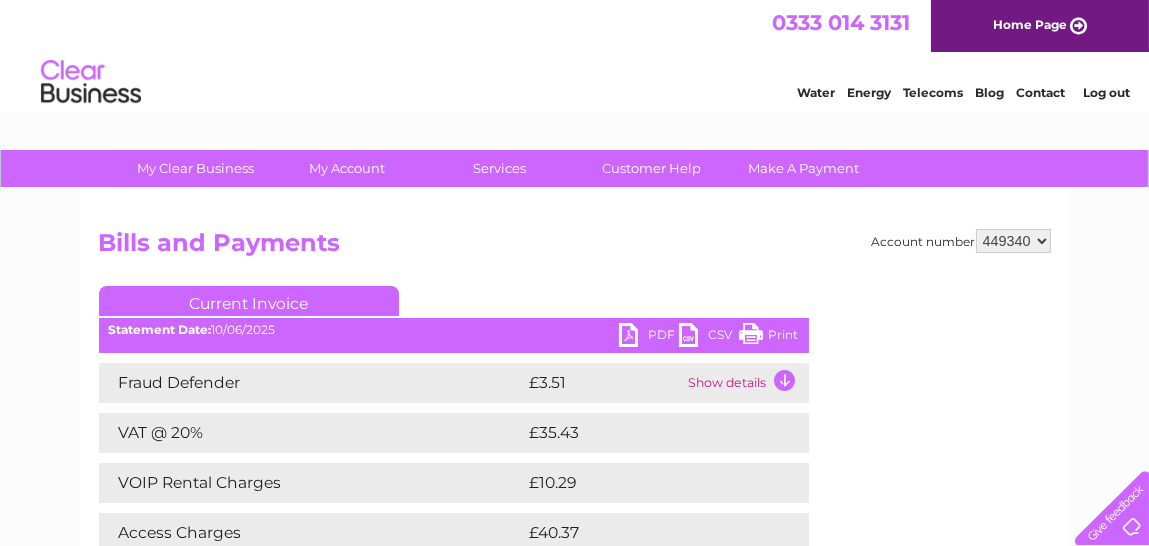 scroll, scrollTop: 0, scrollLeft: 0, axis: both 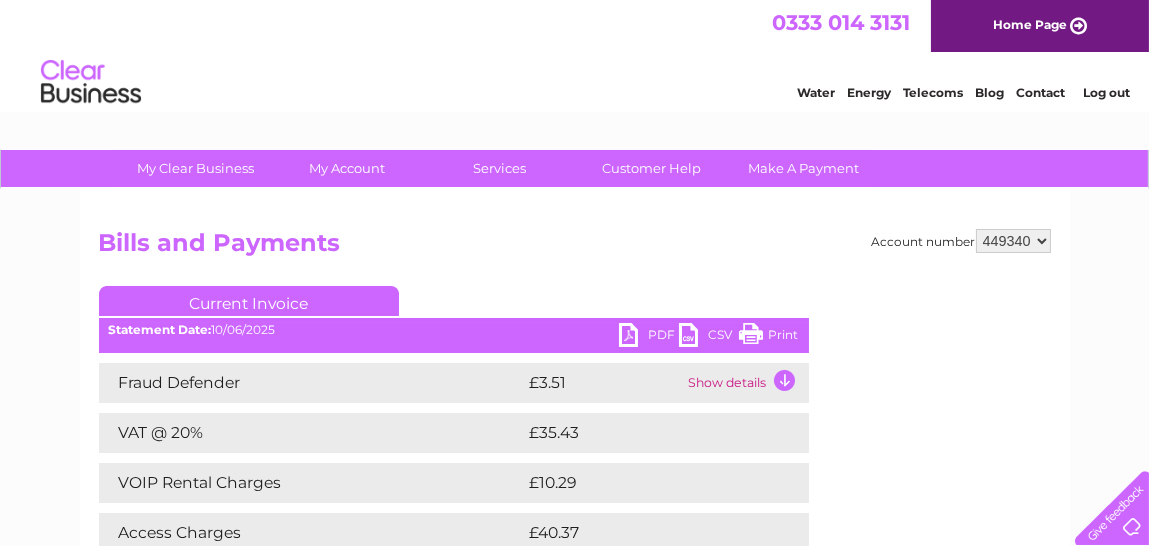 click on "PDF" at bounding box center [649, 337] 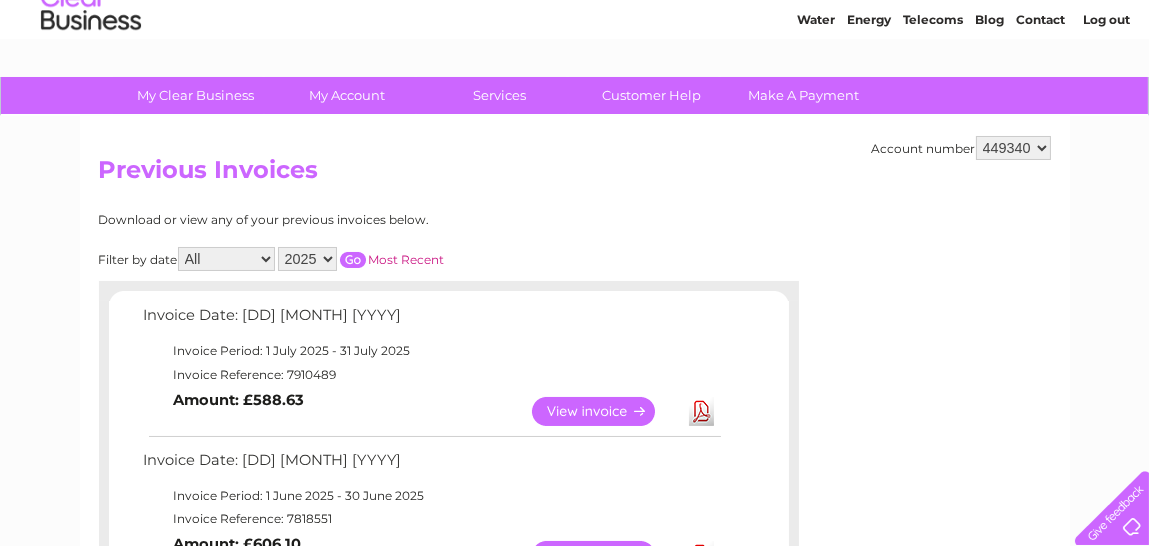 scroll, scrollTop: 72, scrollLeft: 0, axis: vertical 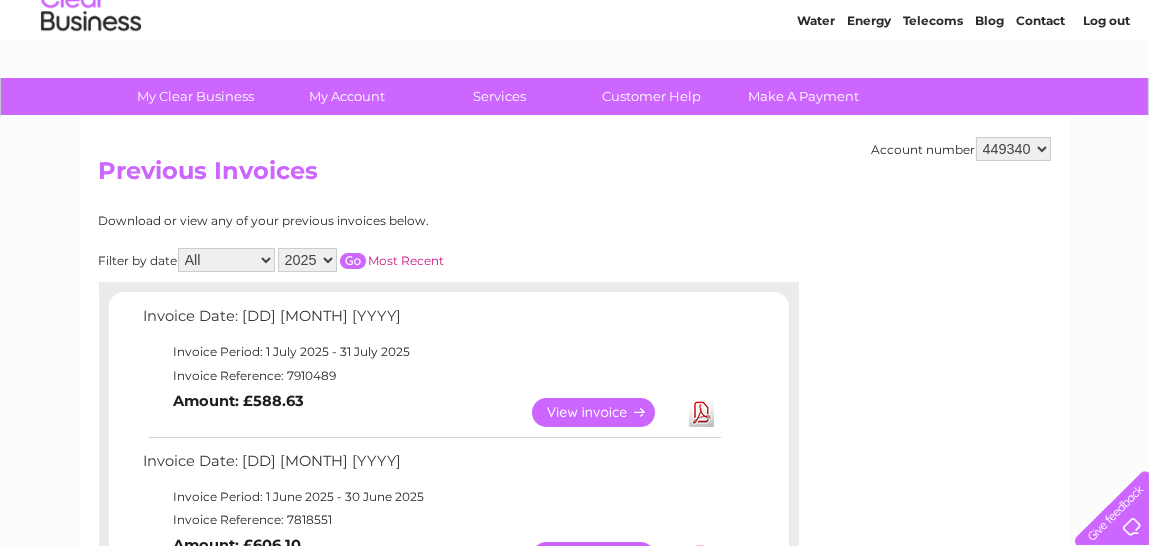click on "View" at bounding box center (605, 412) 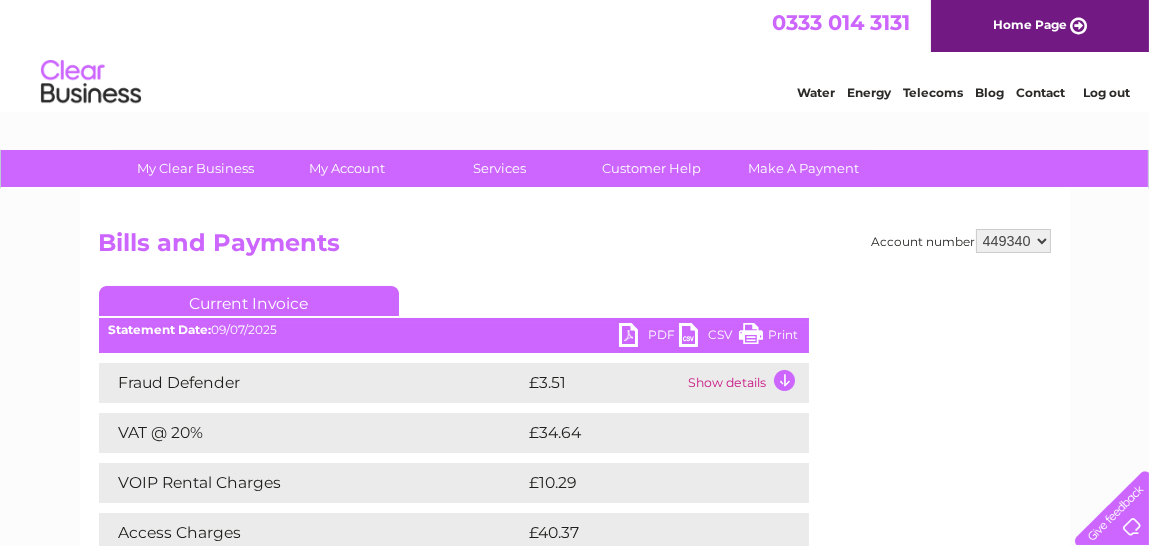 scroll, scrollTop: 0, scrollLeft: 0, axis: both 